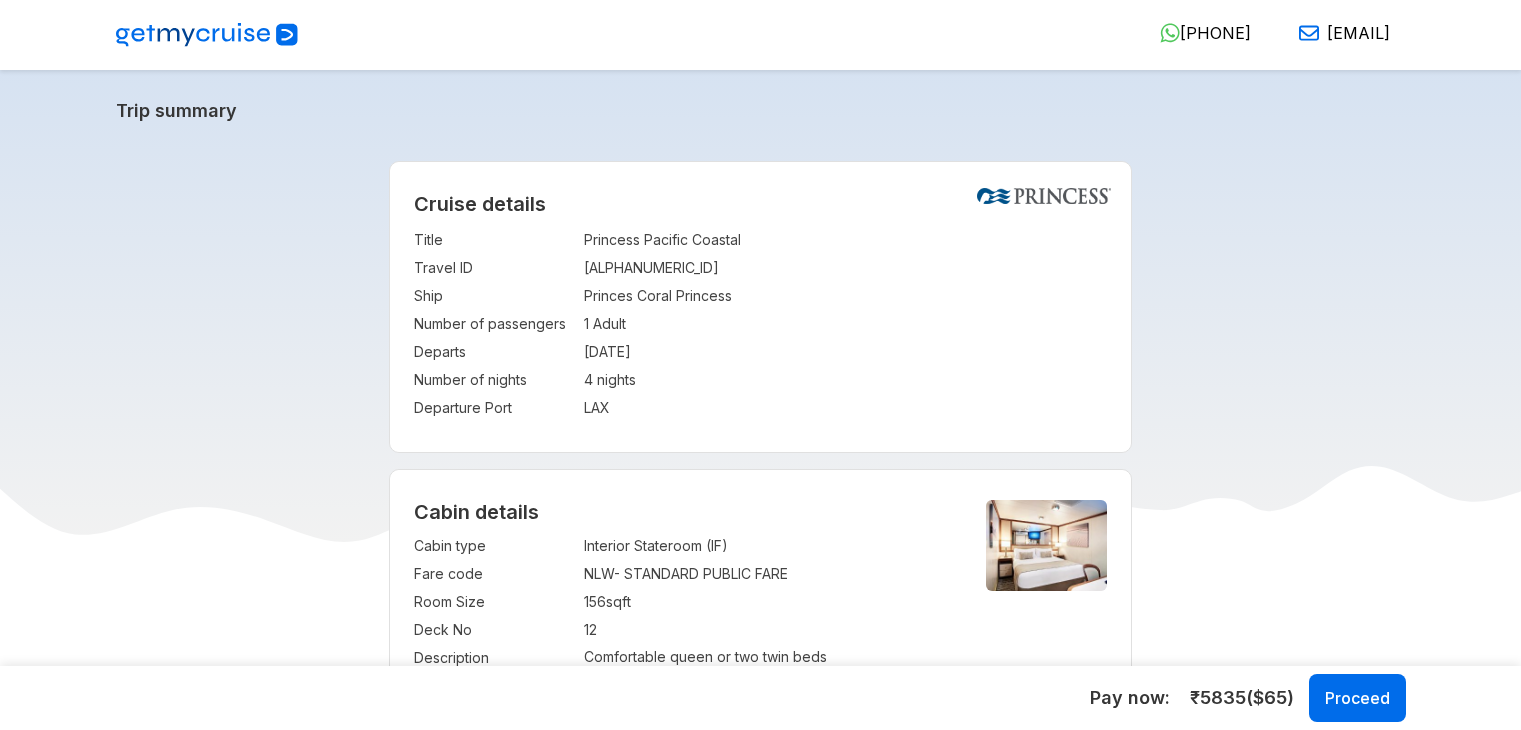 select on "**" 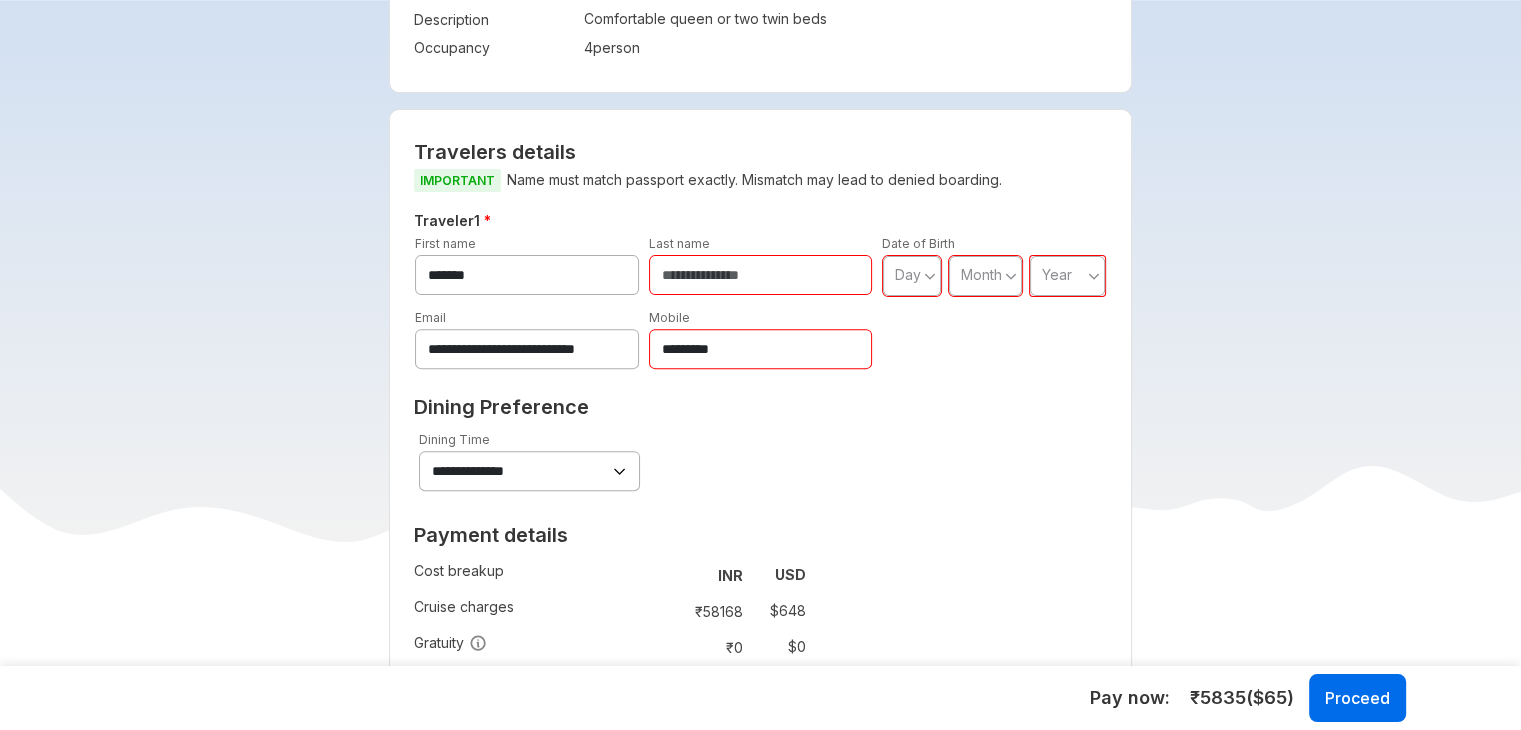 scroll, scrollTop: 0, scrollLeft: 0, axis: both 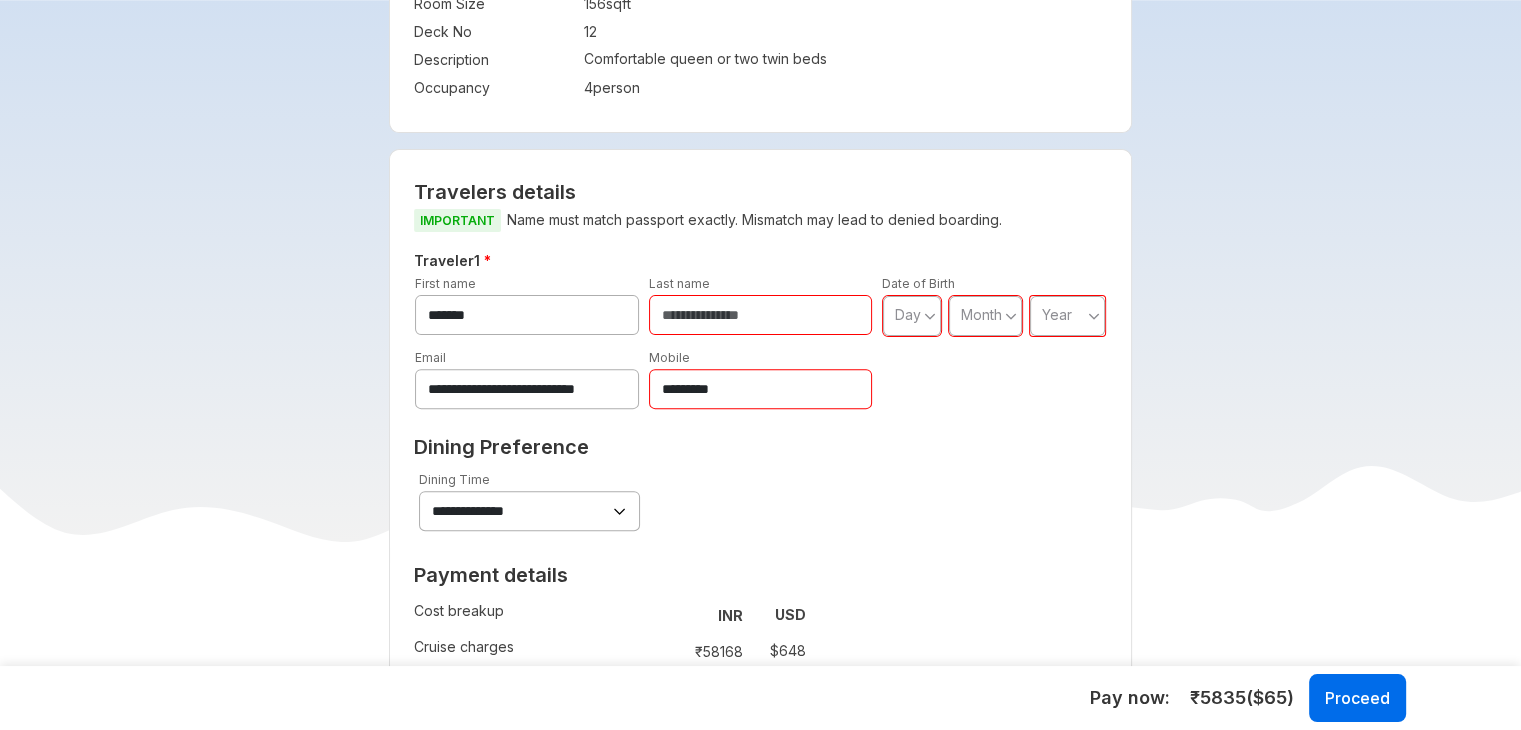 click at bounding box center (761, 315) 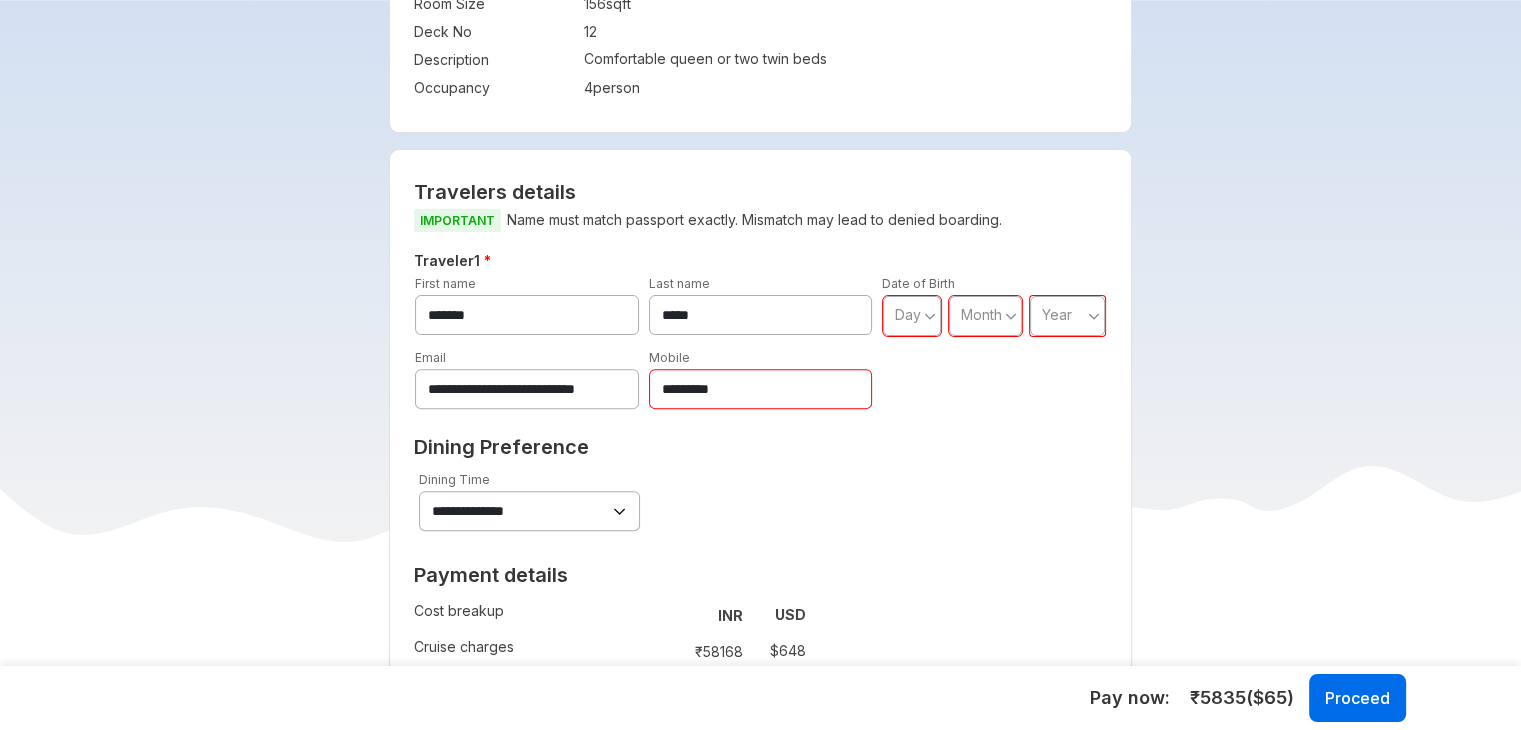 click on "Day" at bounding box center [908, 314] 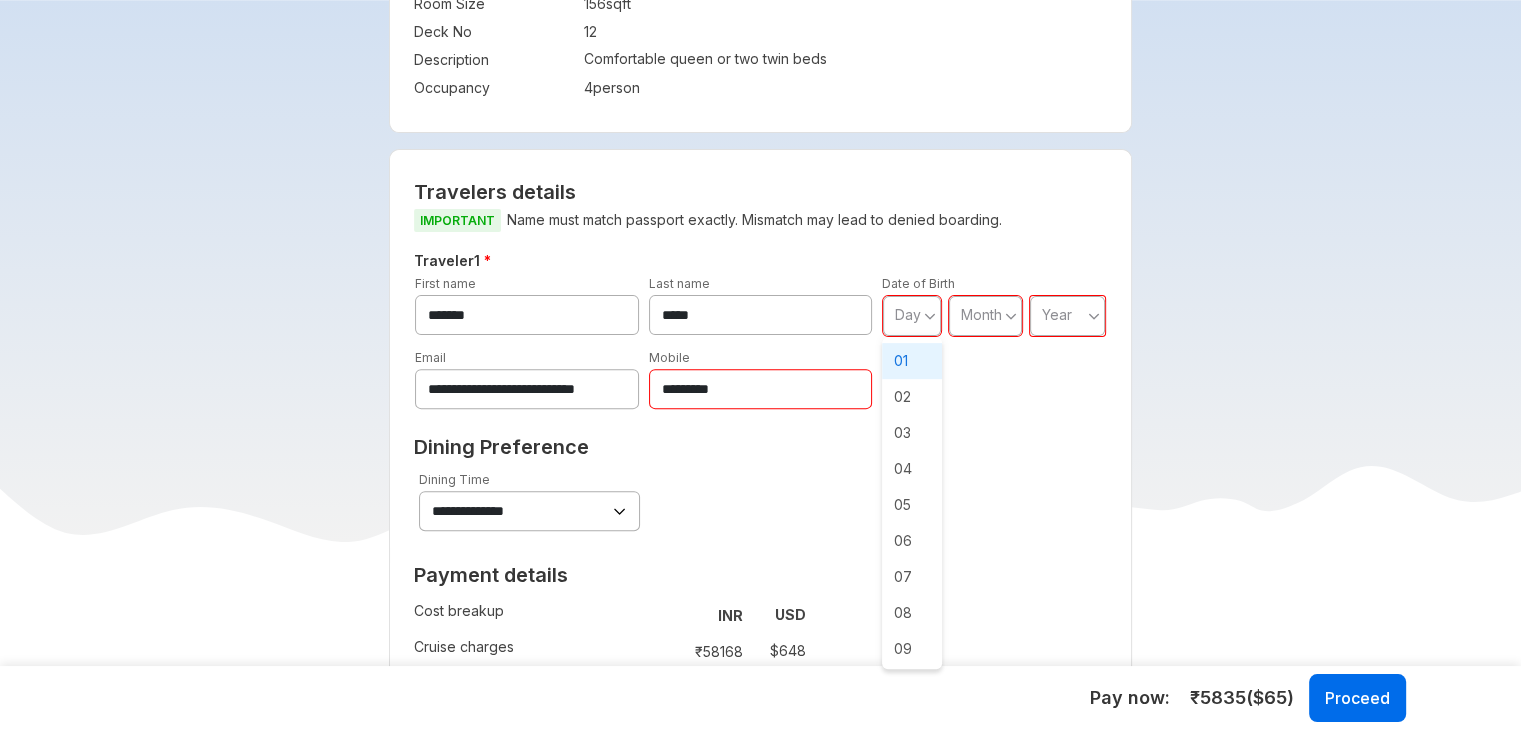 click on "01" at bounding box center (912, 361) 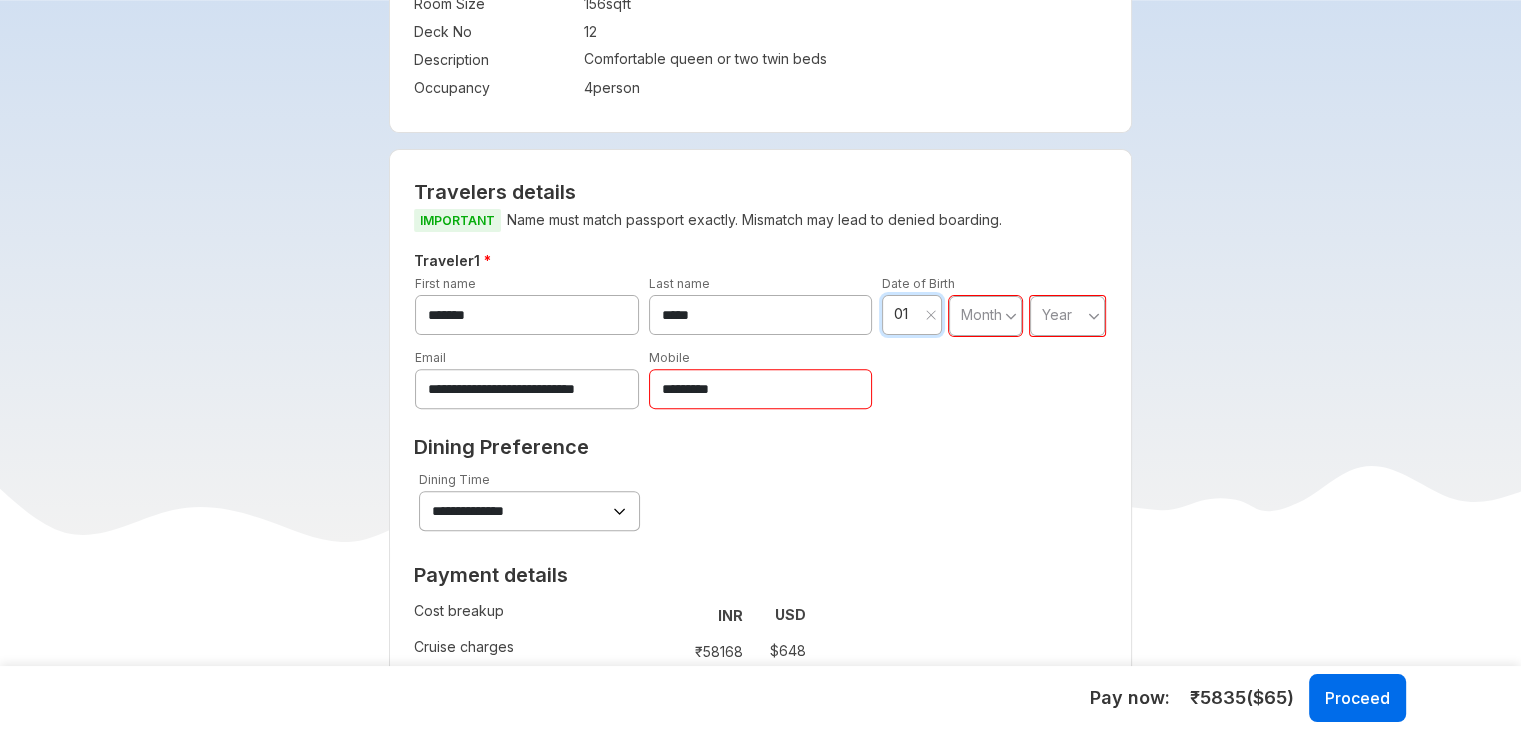 click on "Month" at bounding box center [981, 314] 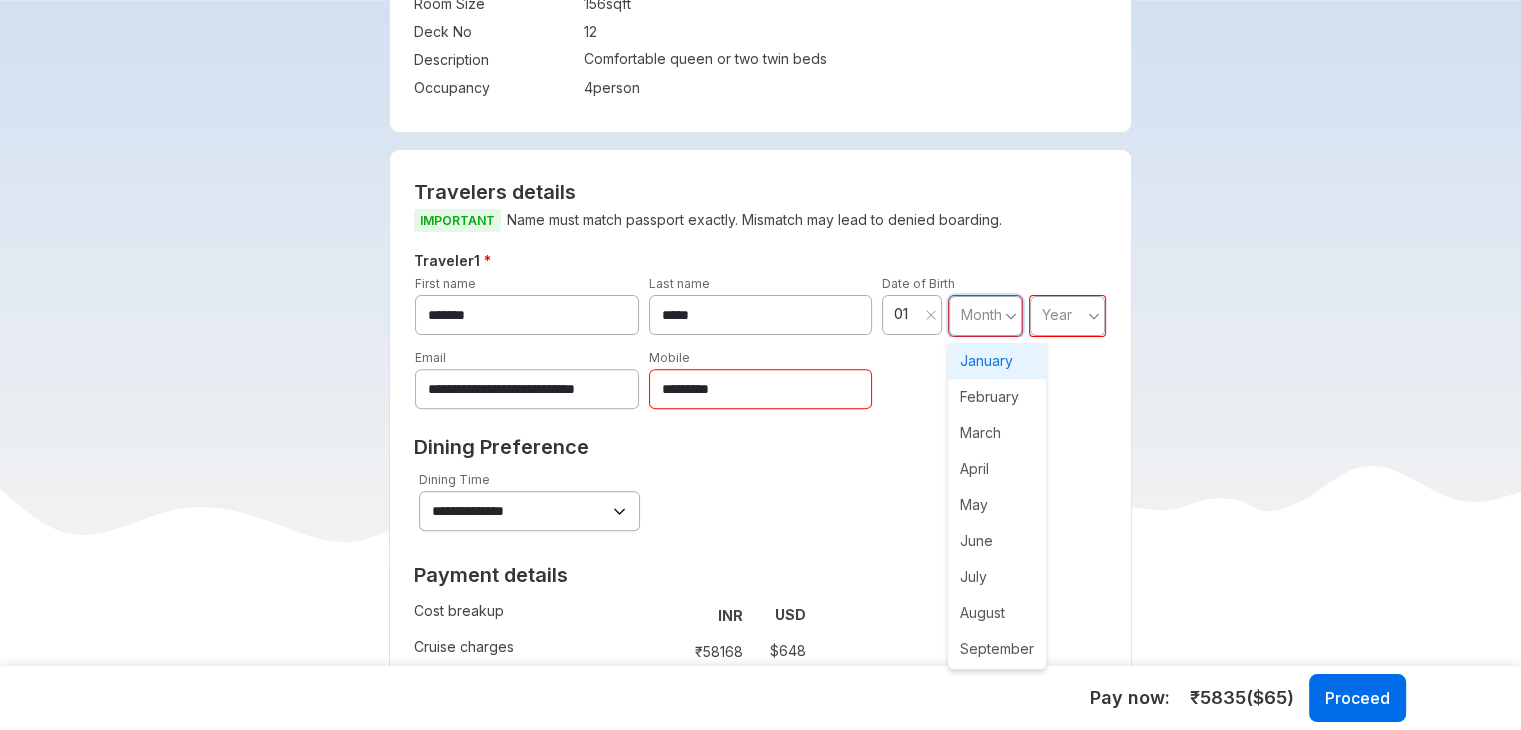 click on "January" at bounding box center (997, 361) 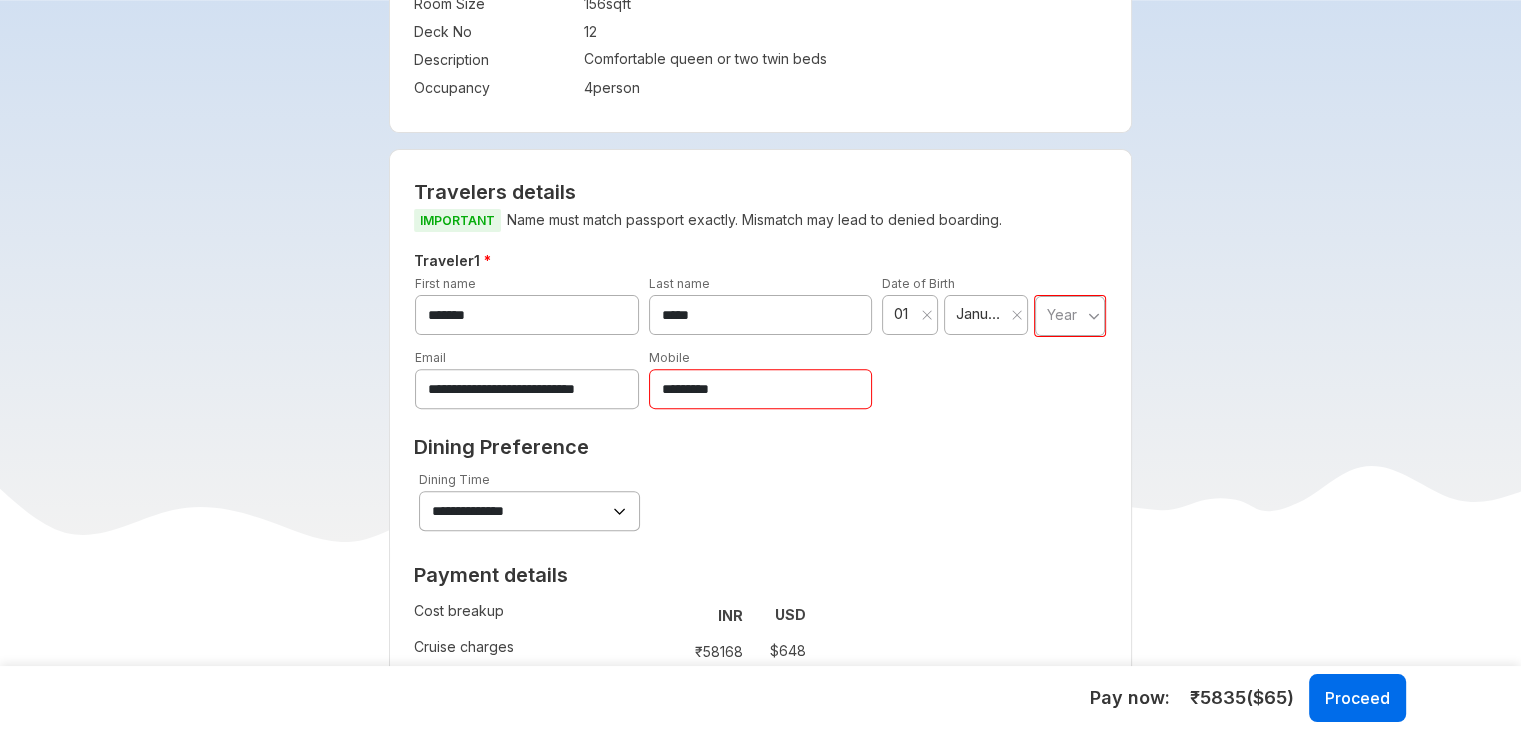click on "Year" at bounding box center (1070, 316) 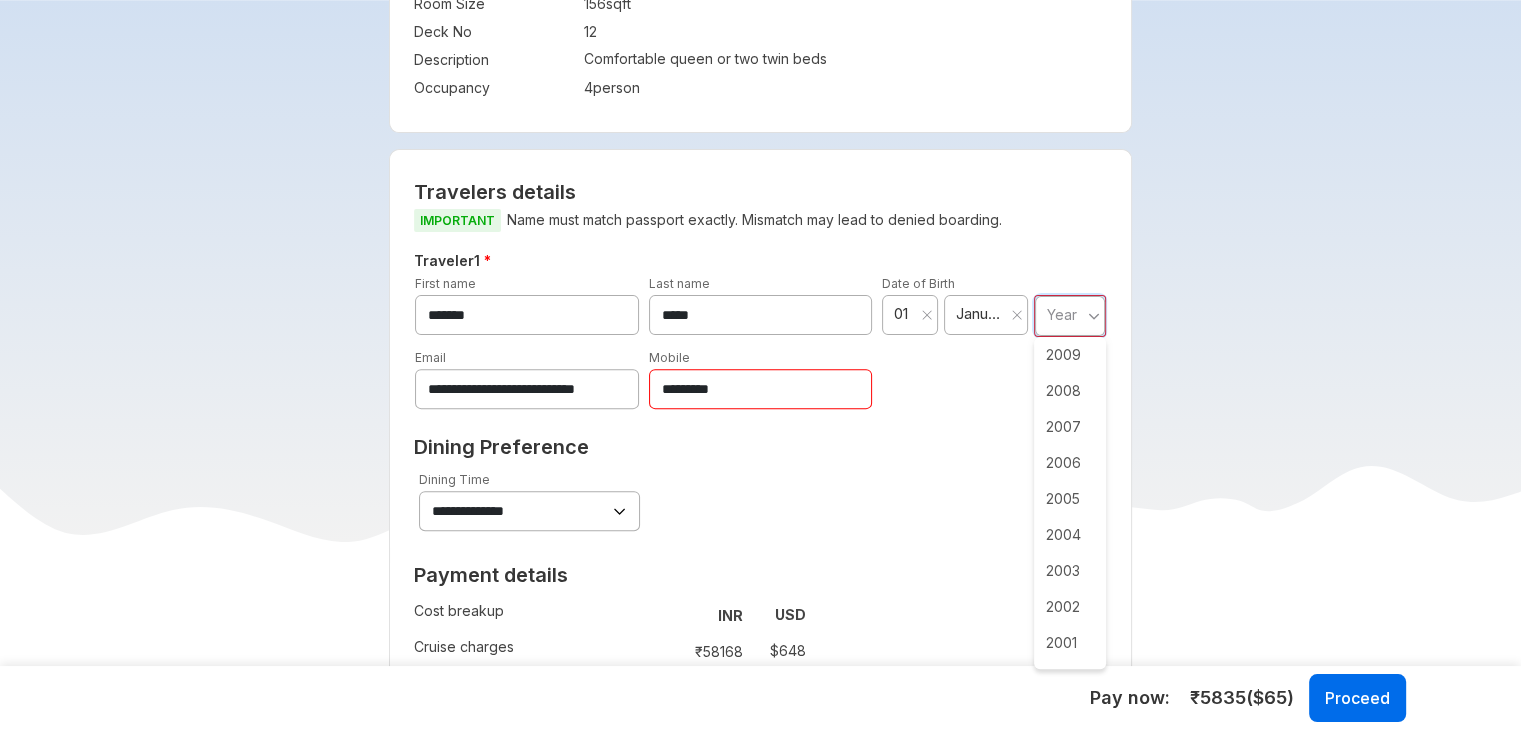 scroll, scrollTop: 619, scrollLeft: 0, axis: vertical 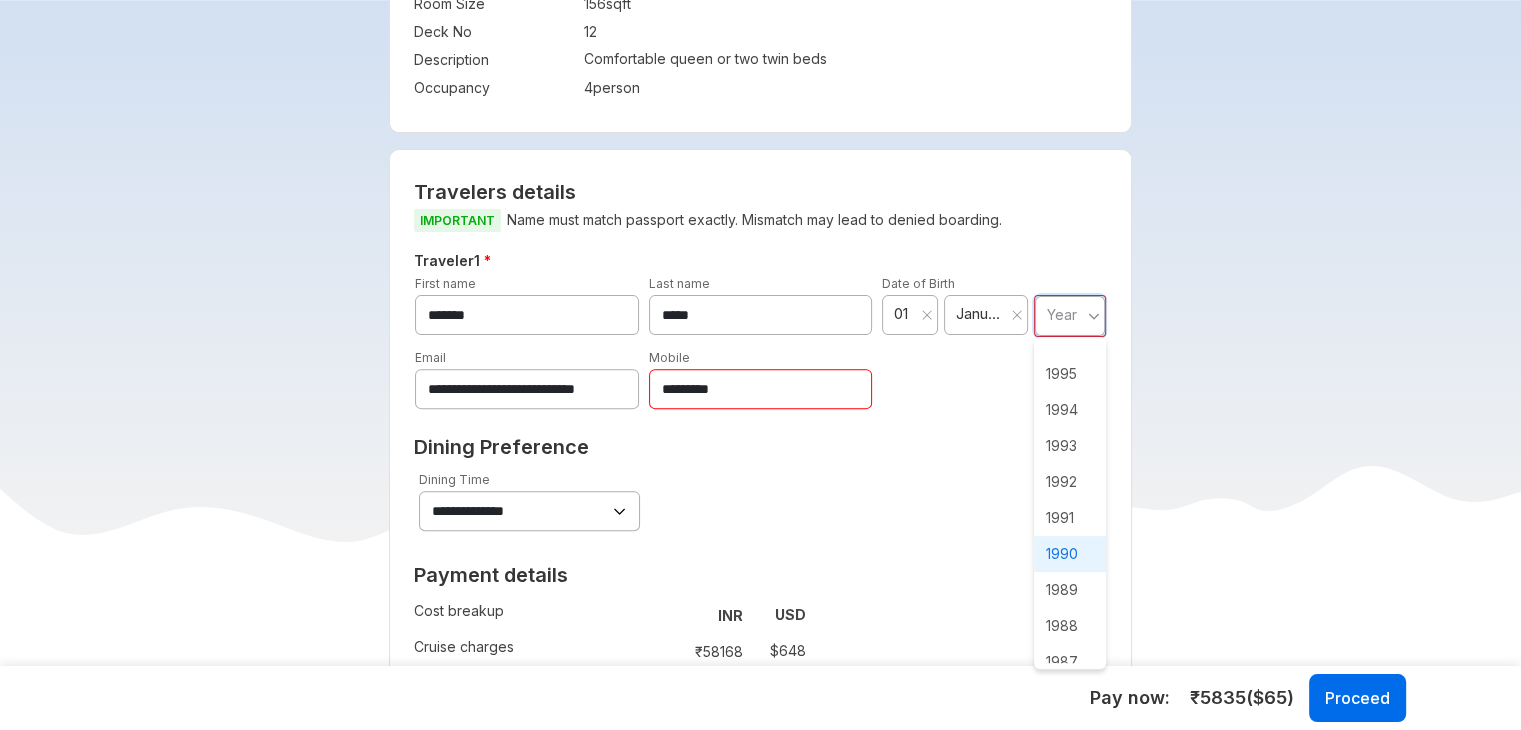 click on "1990" at bounding box center [1070, 554] 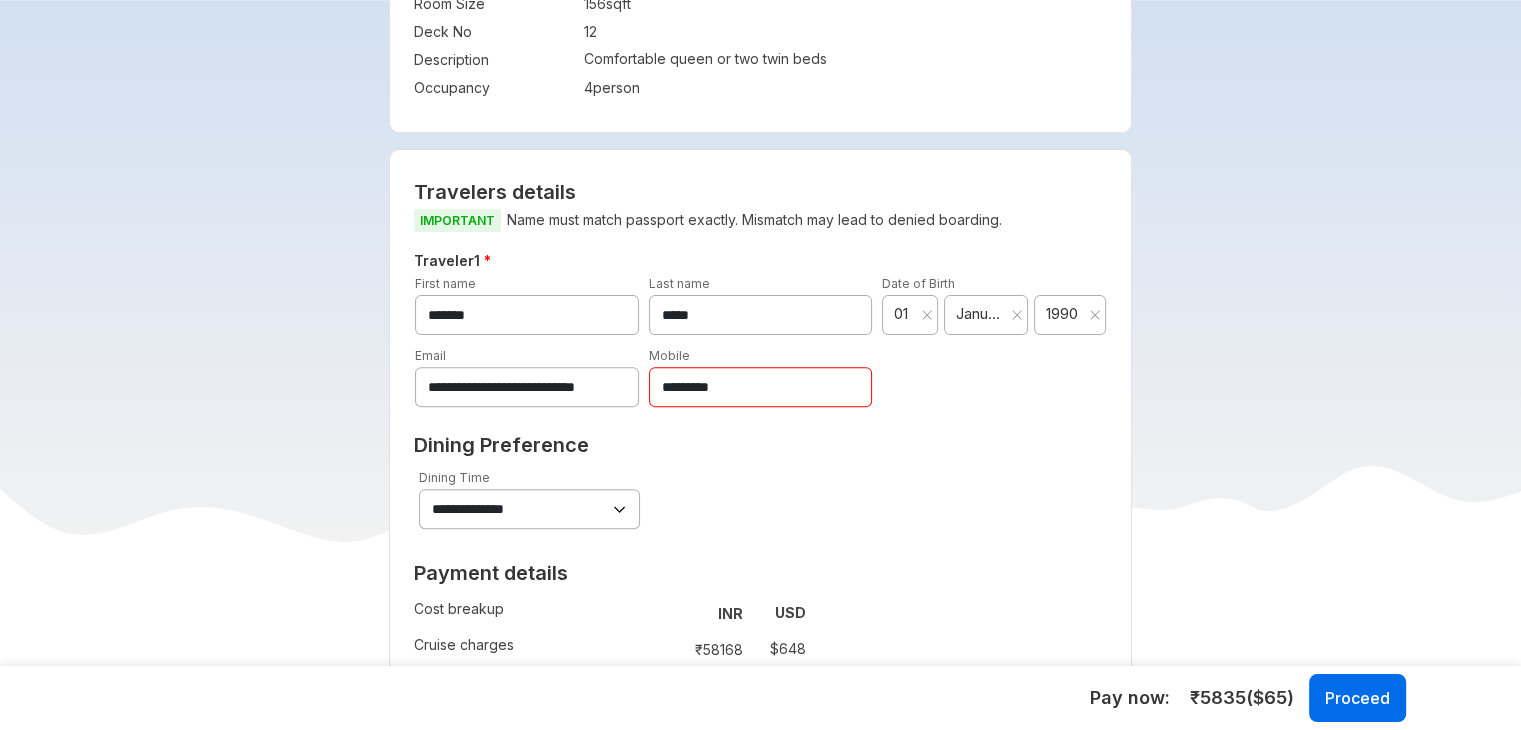 click on "*********" at bounding box center (761, 387) 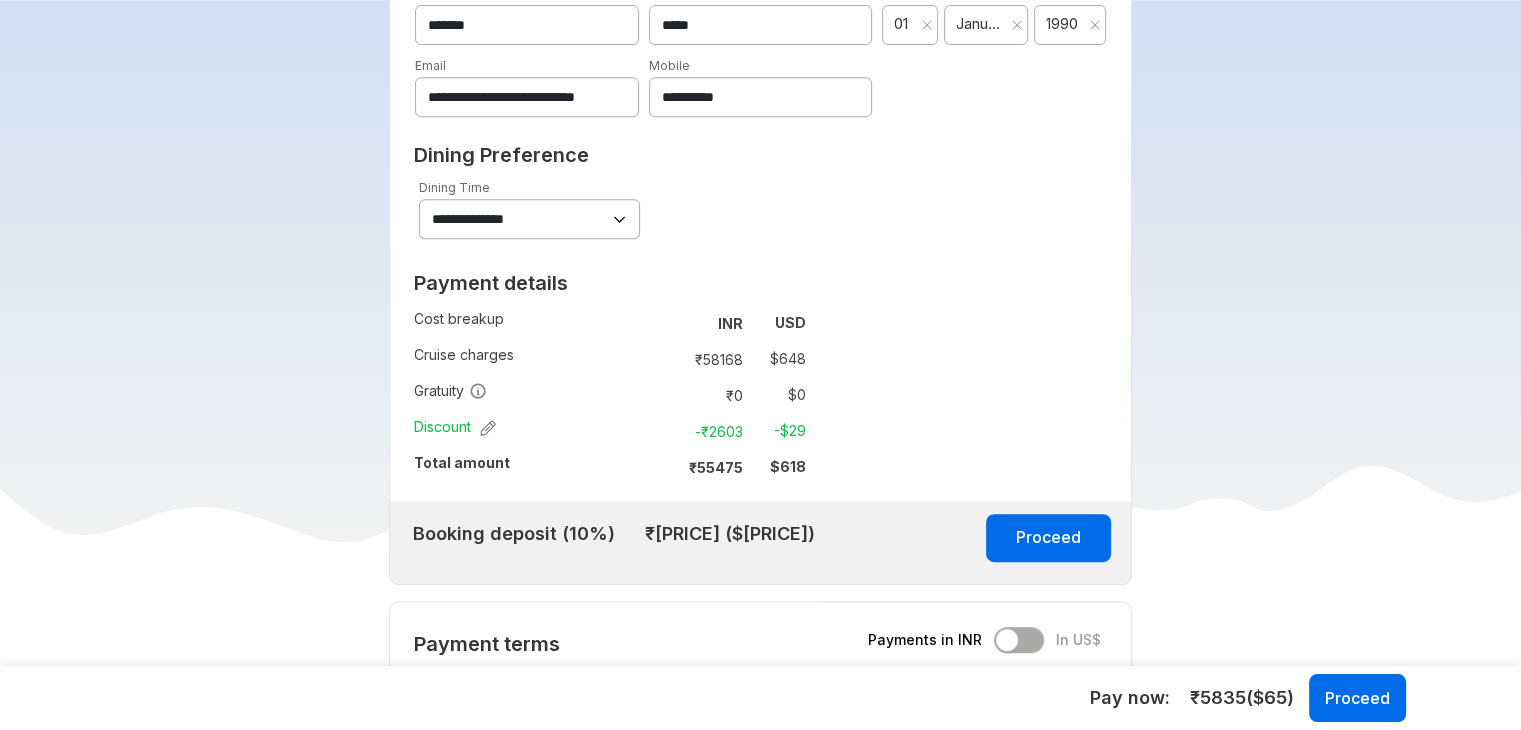 scroll, scrollTop: 1038, scrollLeft: 0, axis: vertical 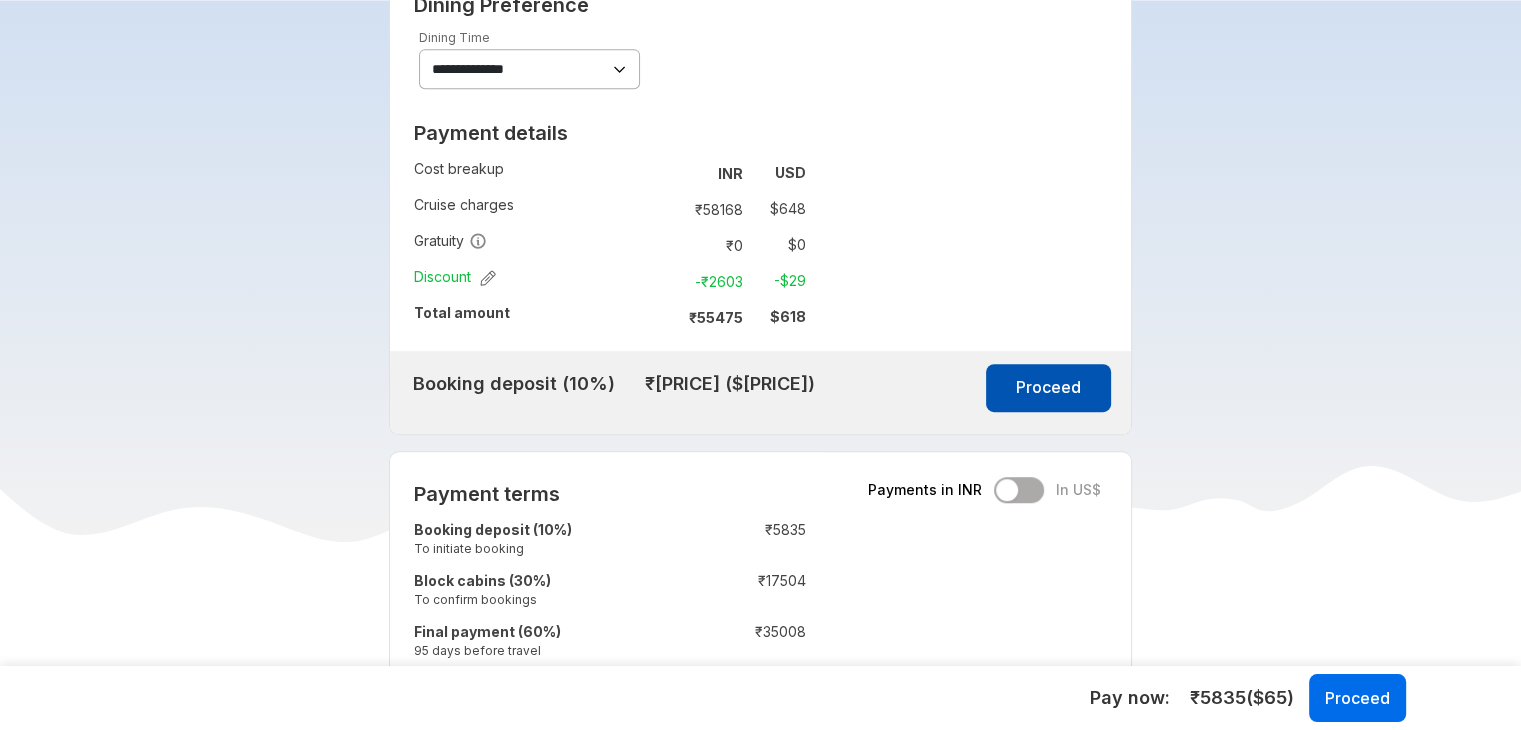 type on "**********" 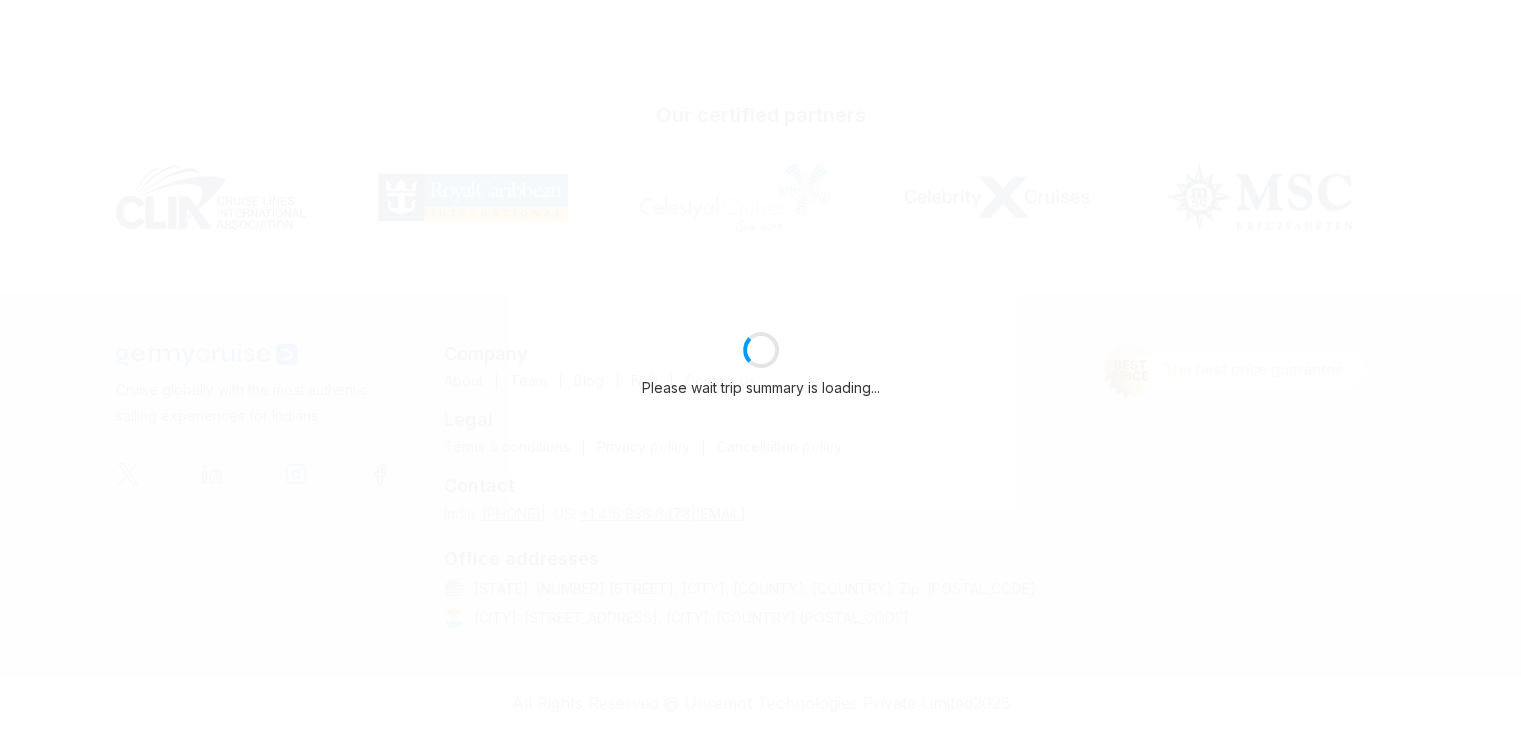 scroll, scrollTop: 1038, scrollLeft: 0, axis: vertical 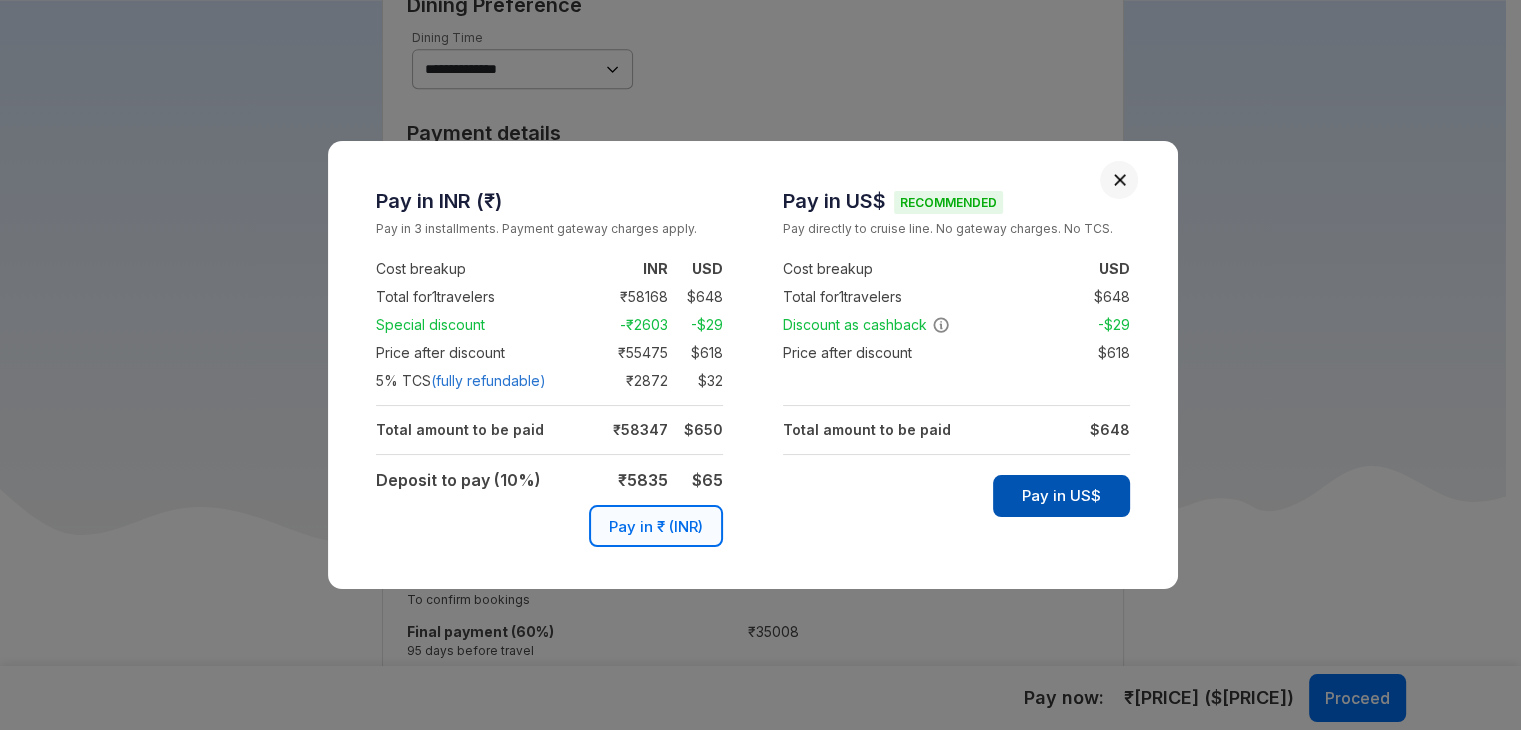 click on "Pay in US$" at bounding box center [1061, 496] 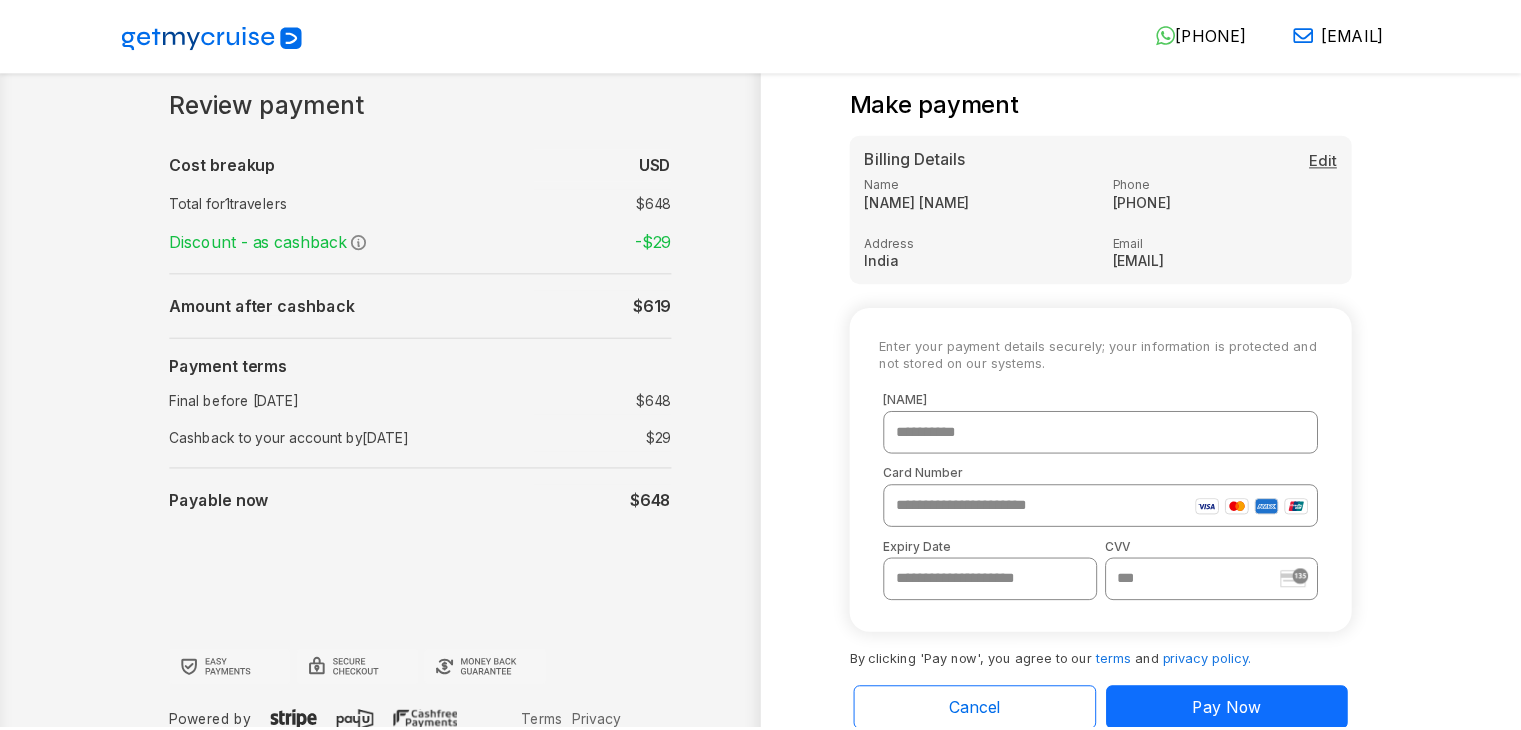 scroll, scrollTop: 0, scrollLeft: 0, axis: both 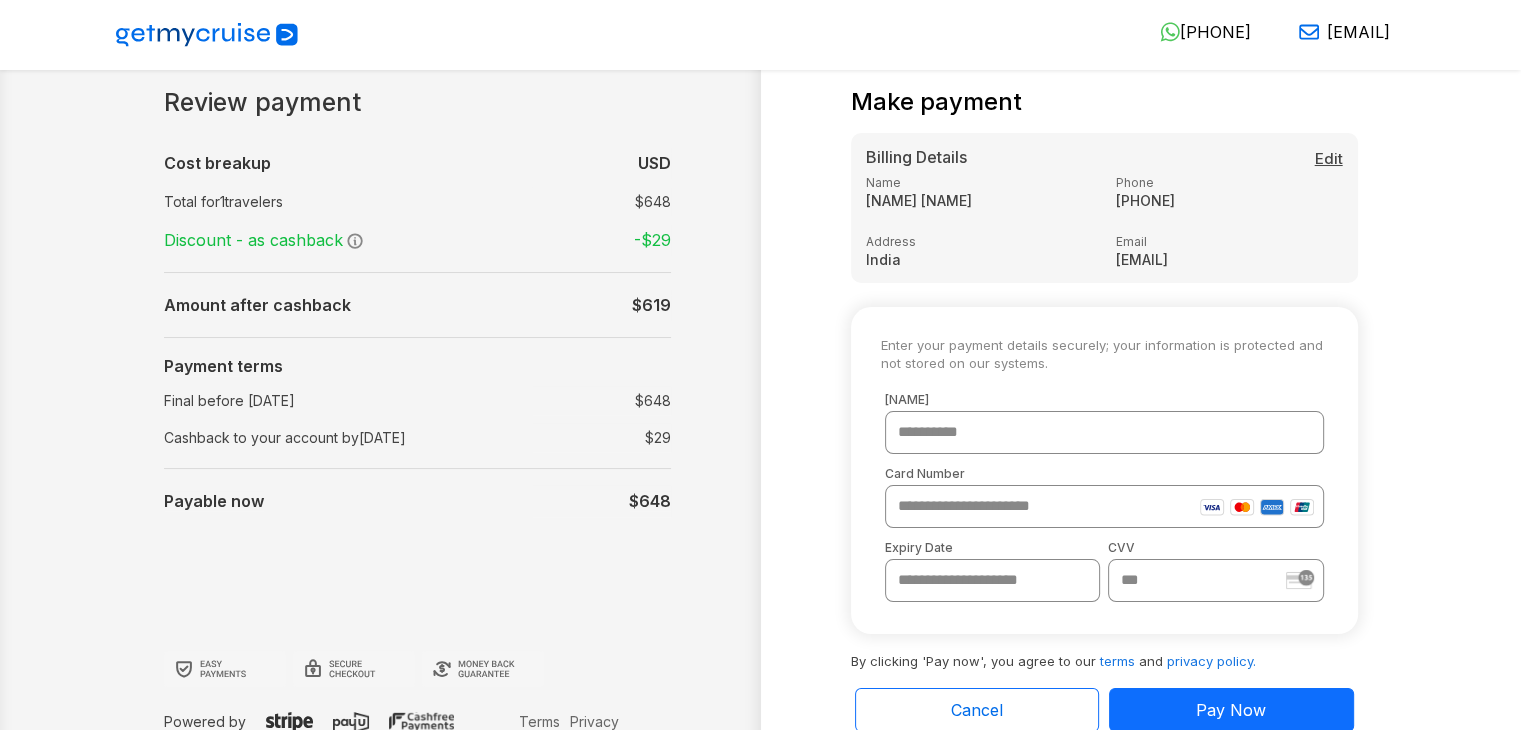 click at bounding box center [1104, 432] 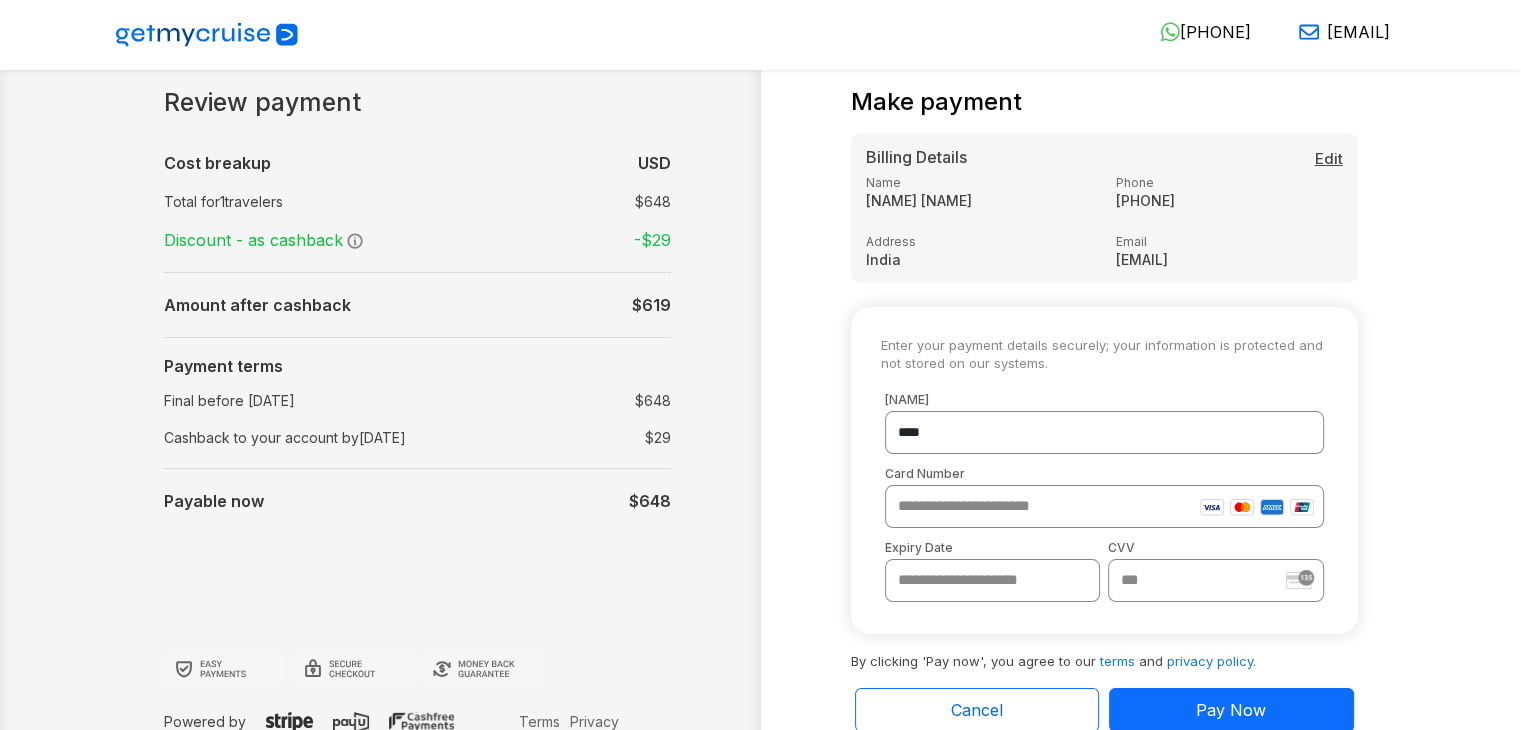 type on "**********" 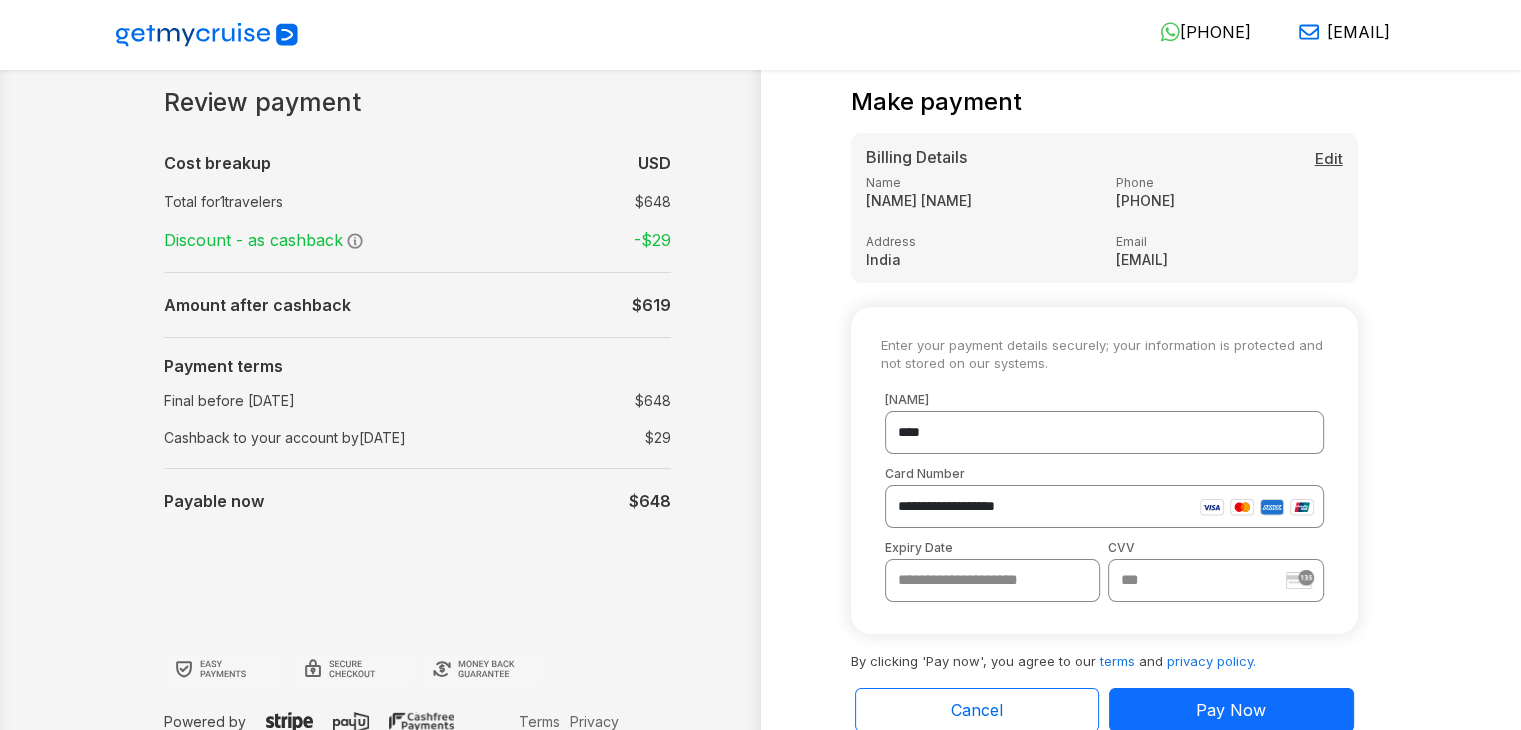 type on "*****" 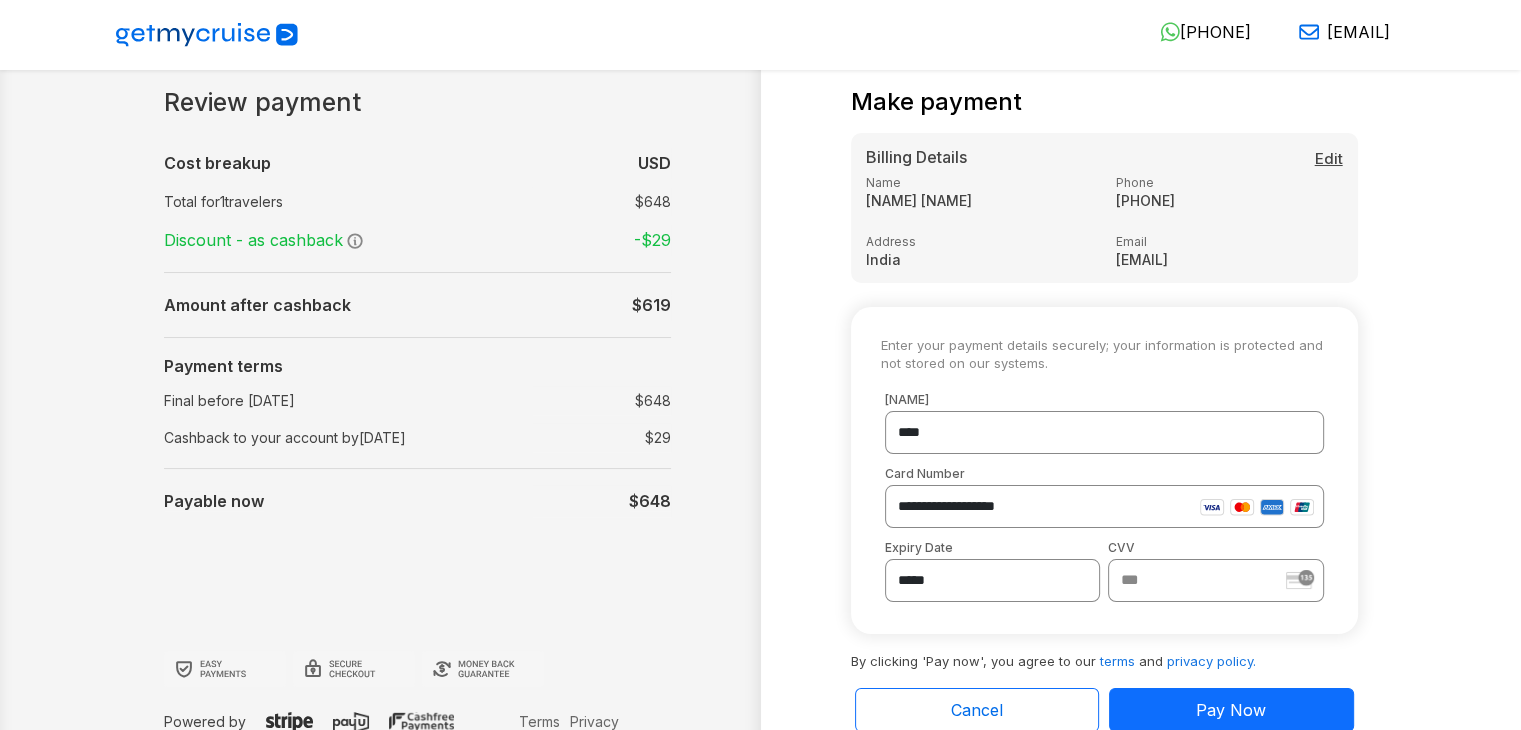 type on "***" 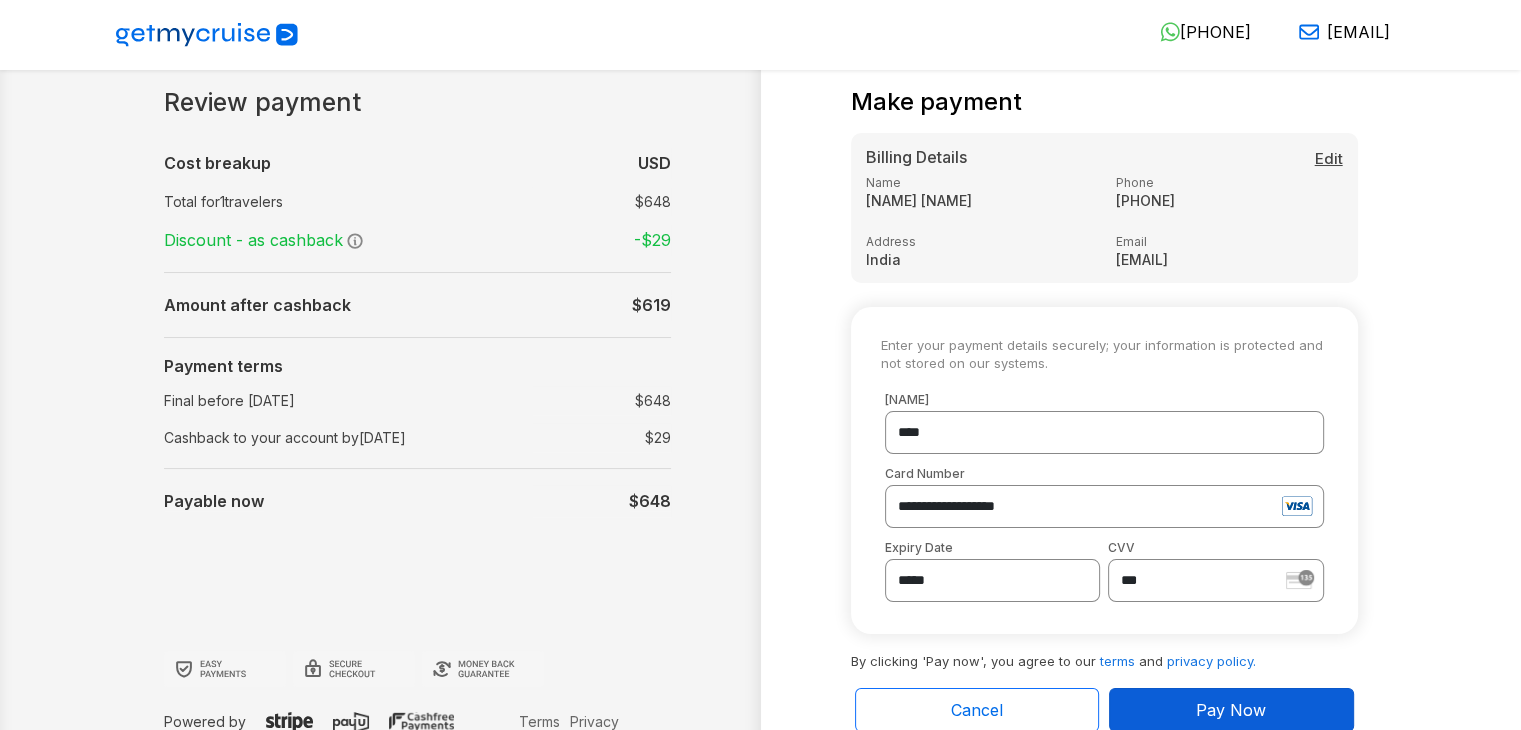 click on "Pay Now" at bounding box center (1231, 710) 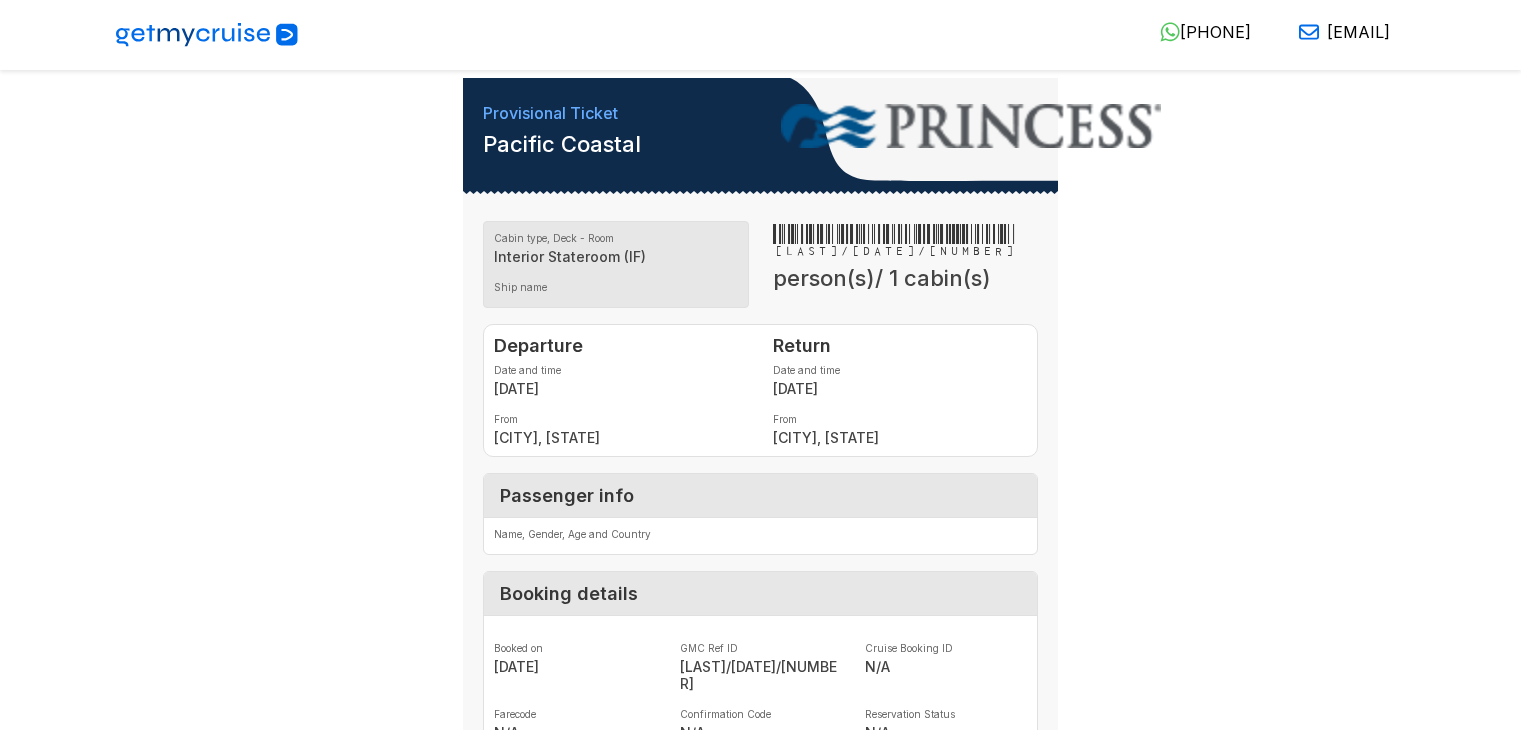 scroll, scrollTop: 0, scrollLeft: 0, axis: both 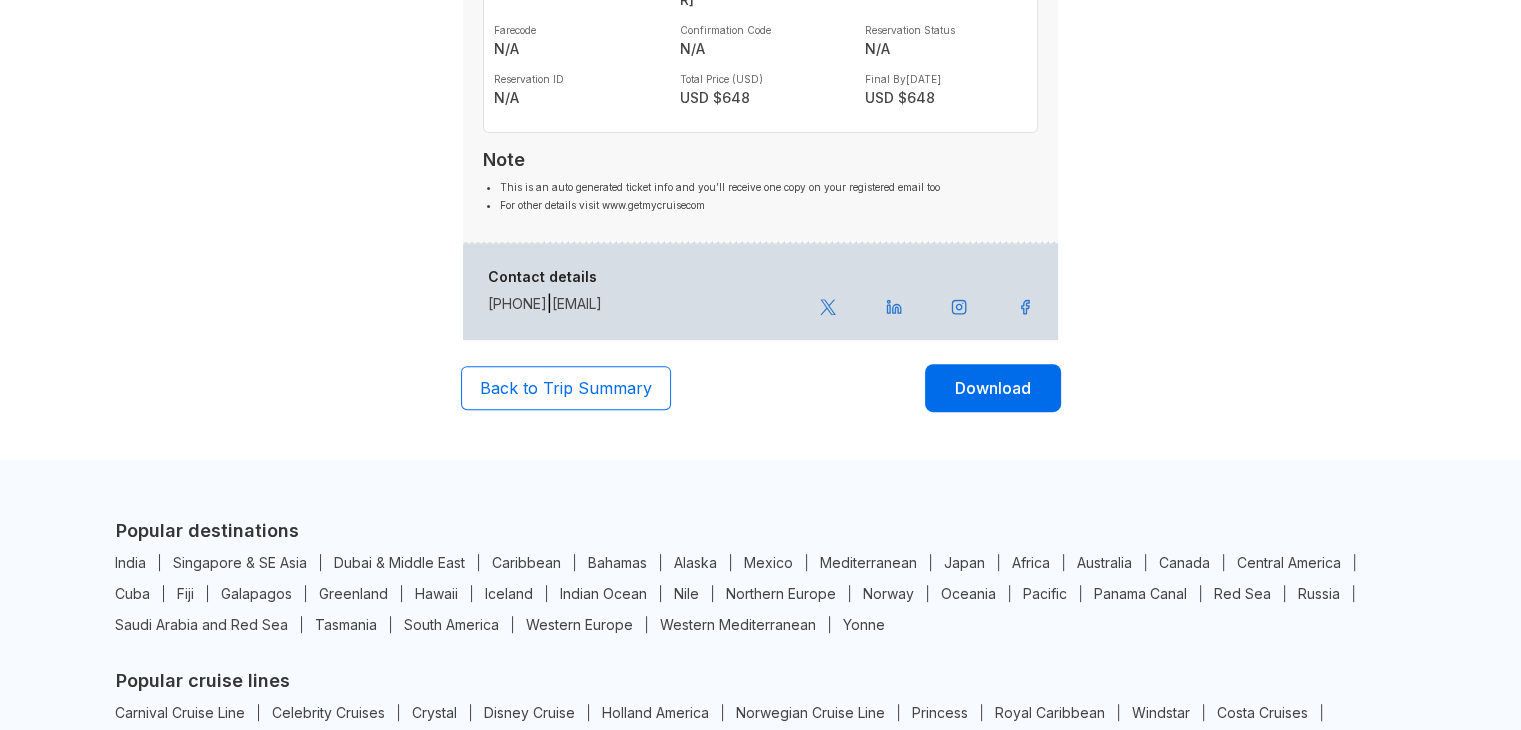 click on "Back to Trip Summary" at bounding box center [566, 388] 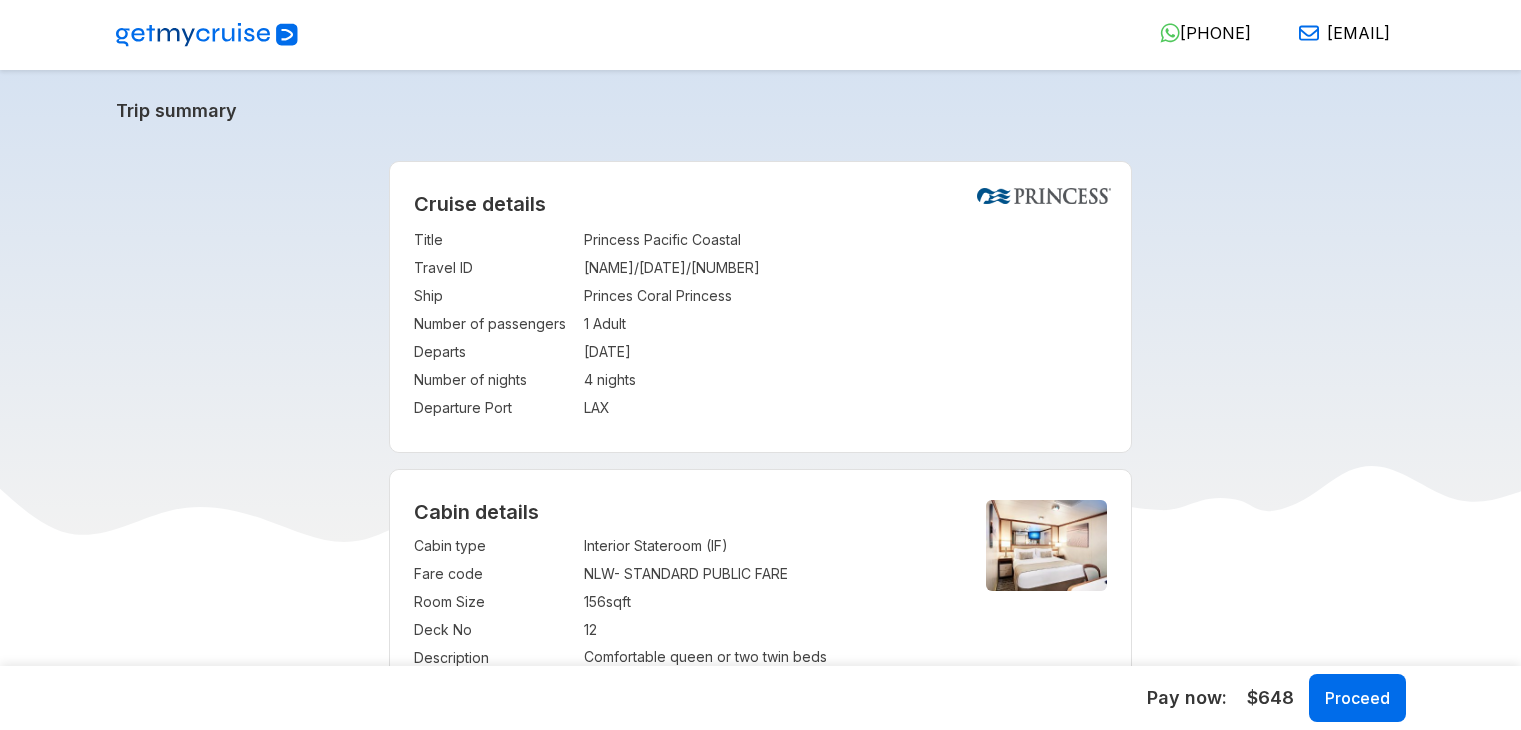 select on "**" 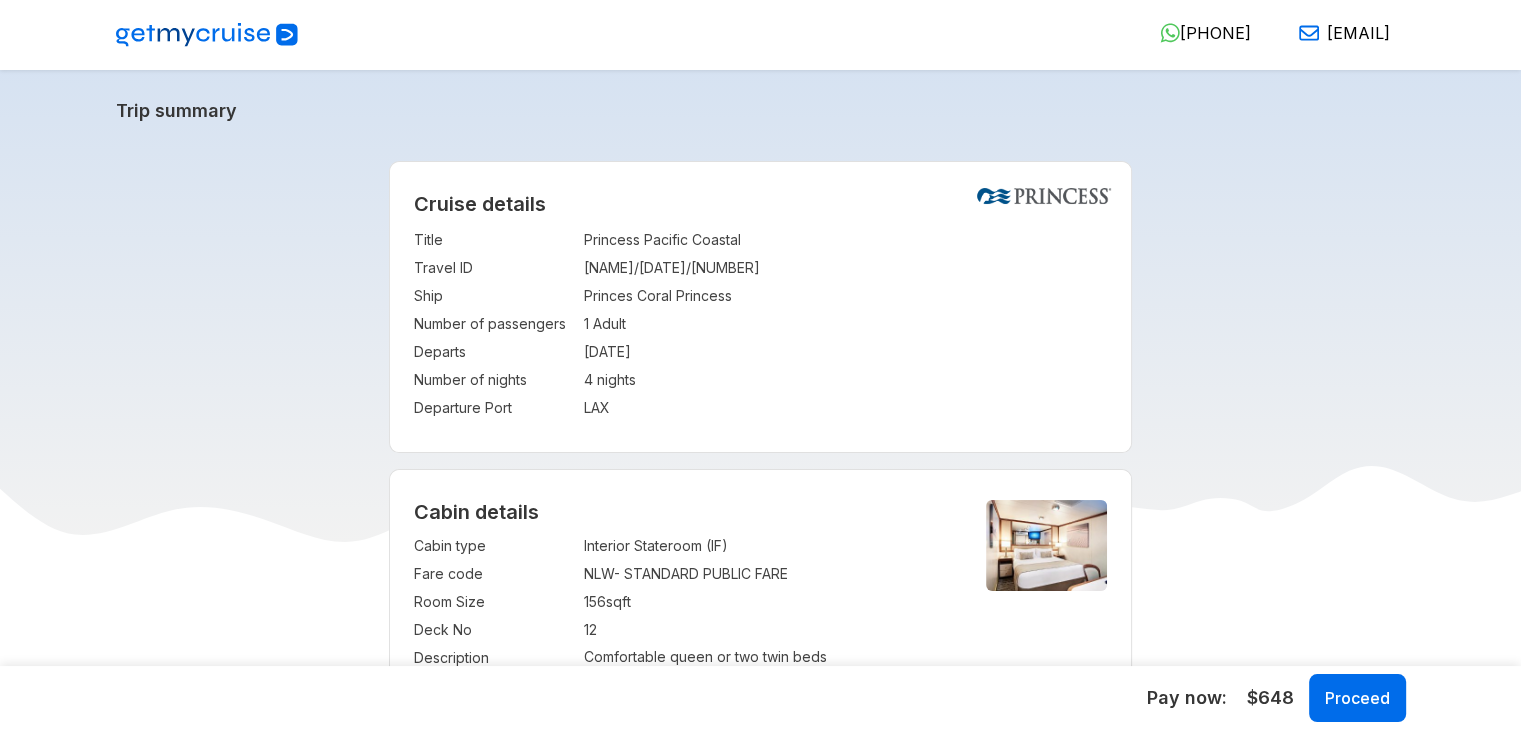 scroll, scrollTop: 0, scrollLeft: 0, axis: both 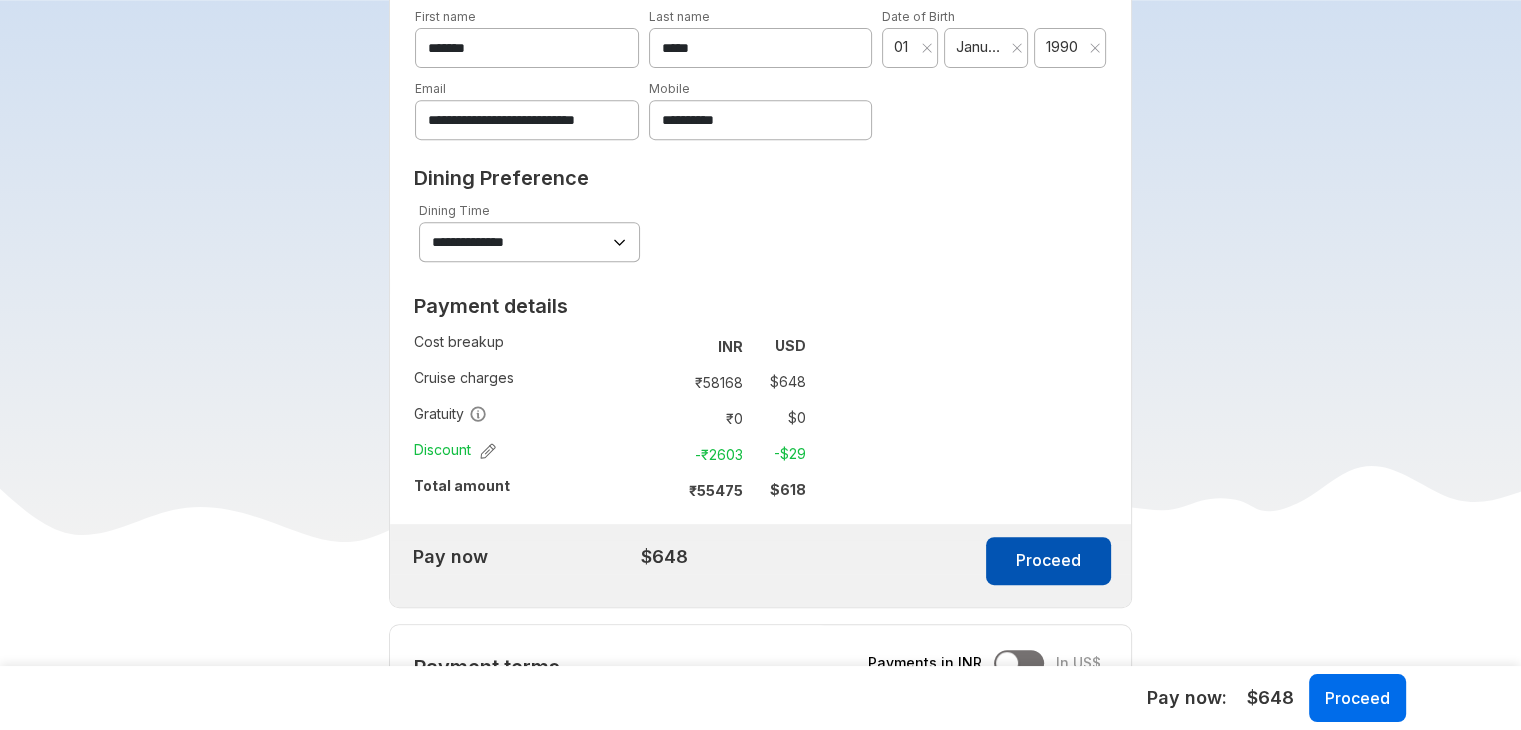 click on "Proceed" at bounding box center (1048, 561) 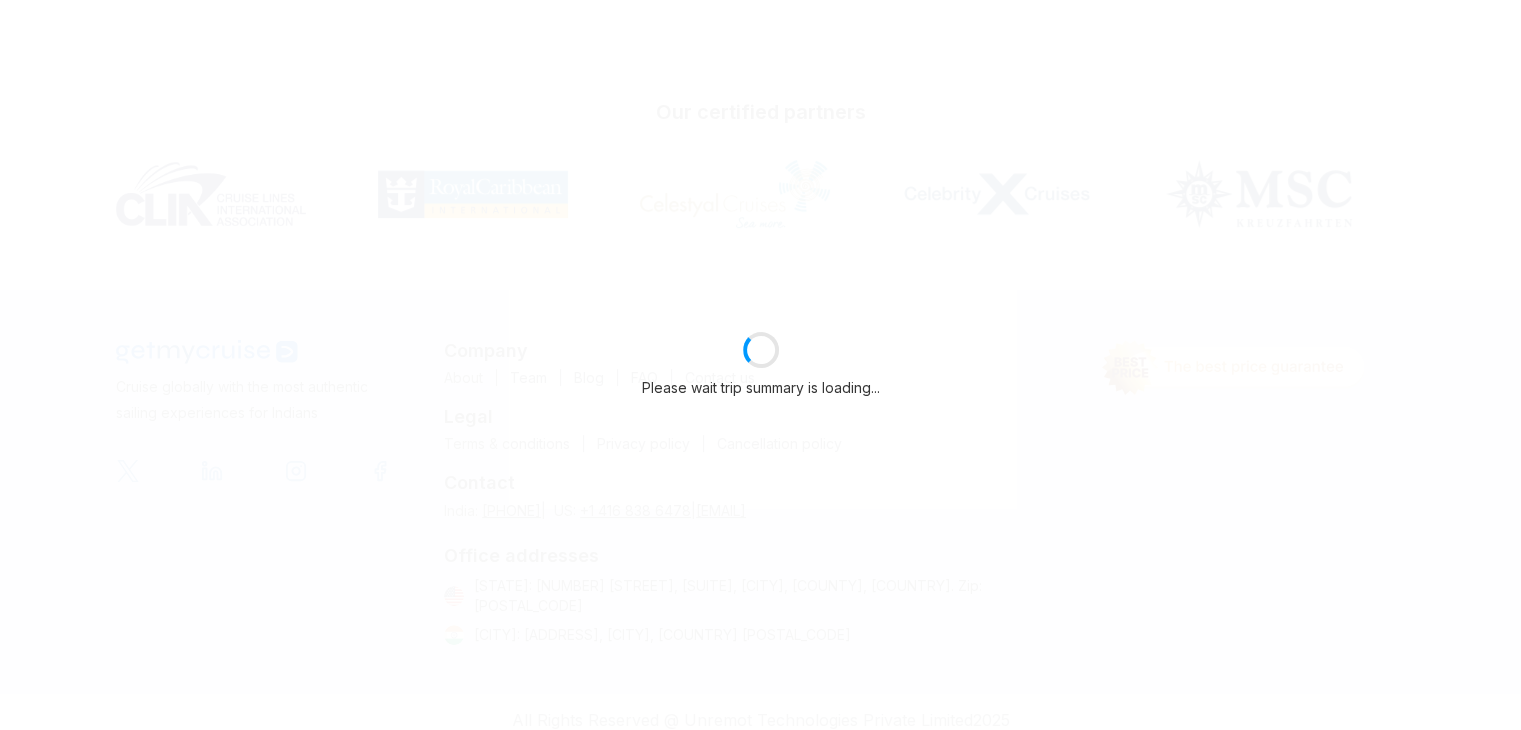 select on "**" 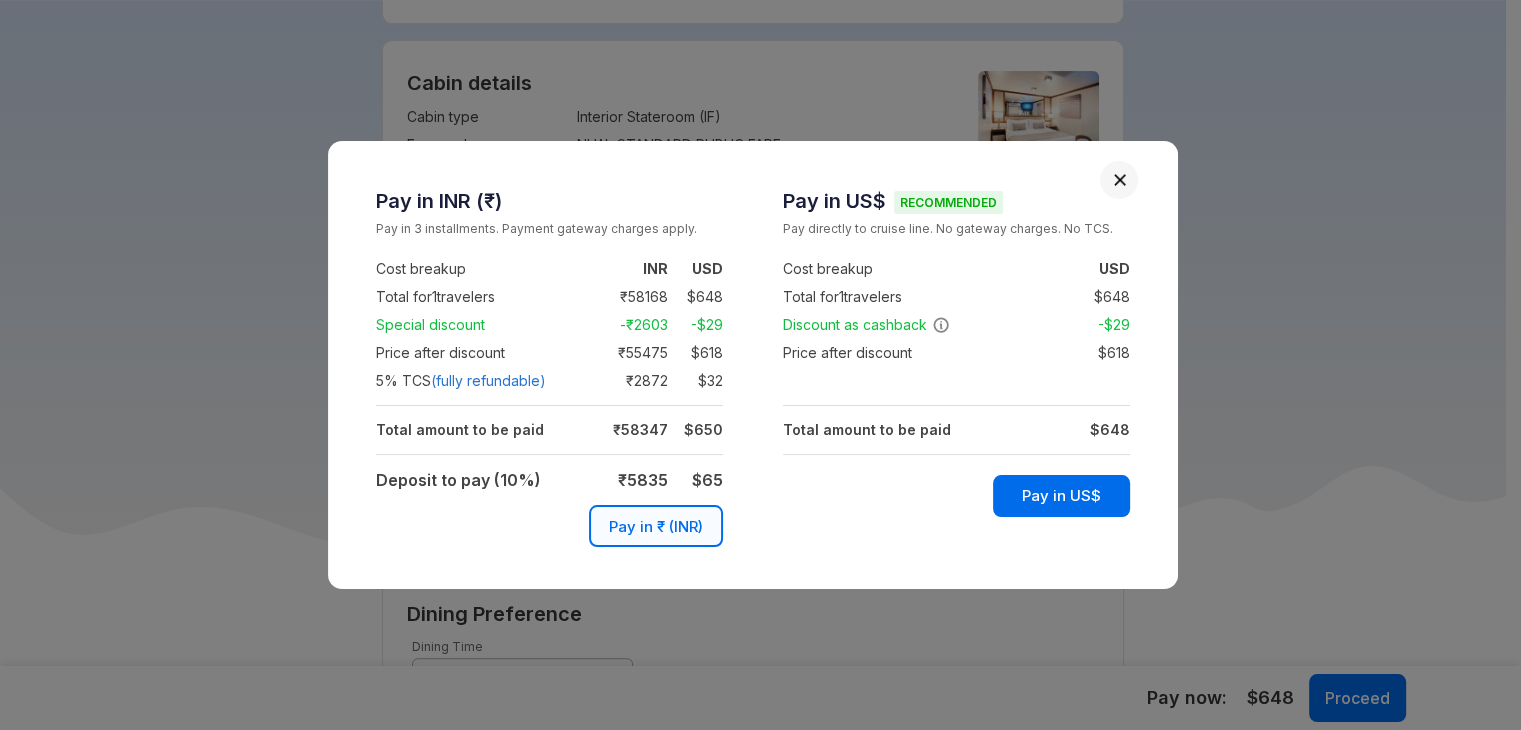 scroll, scrollTop: 865, scrollLeft: 0, axis: vertical 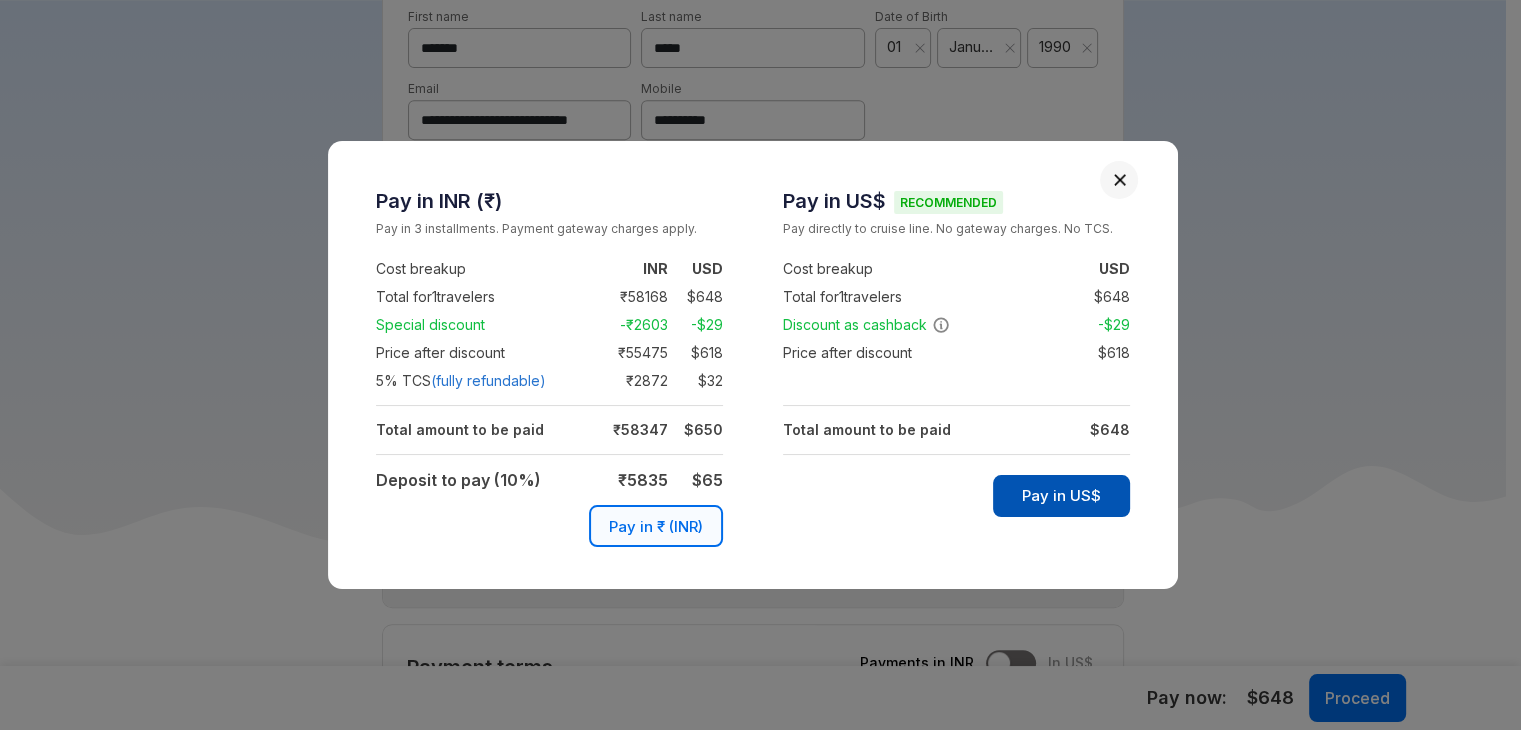 click on "Pay in US$" at bounding box center [1061, 496] 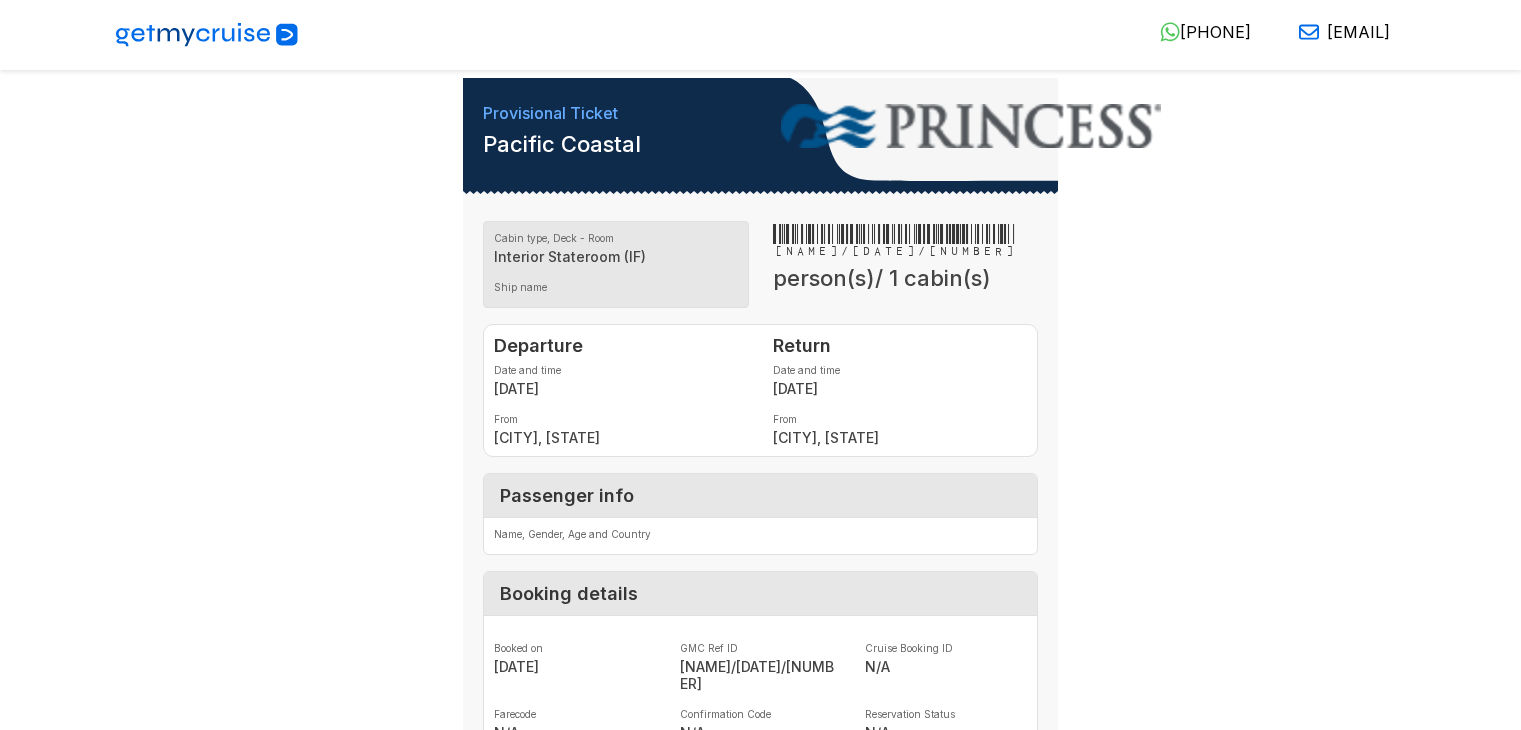 scroll, scrollTop: 0, scrollLeft: 0, axis: both 